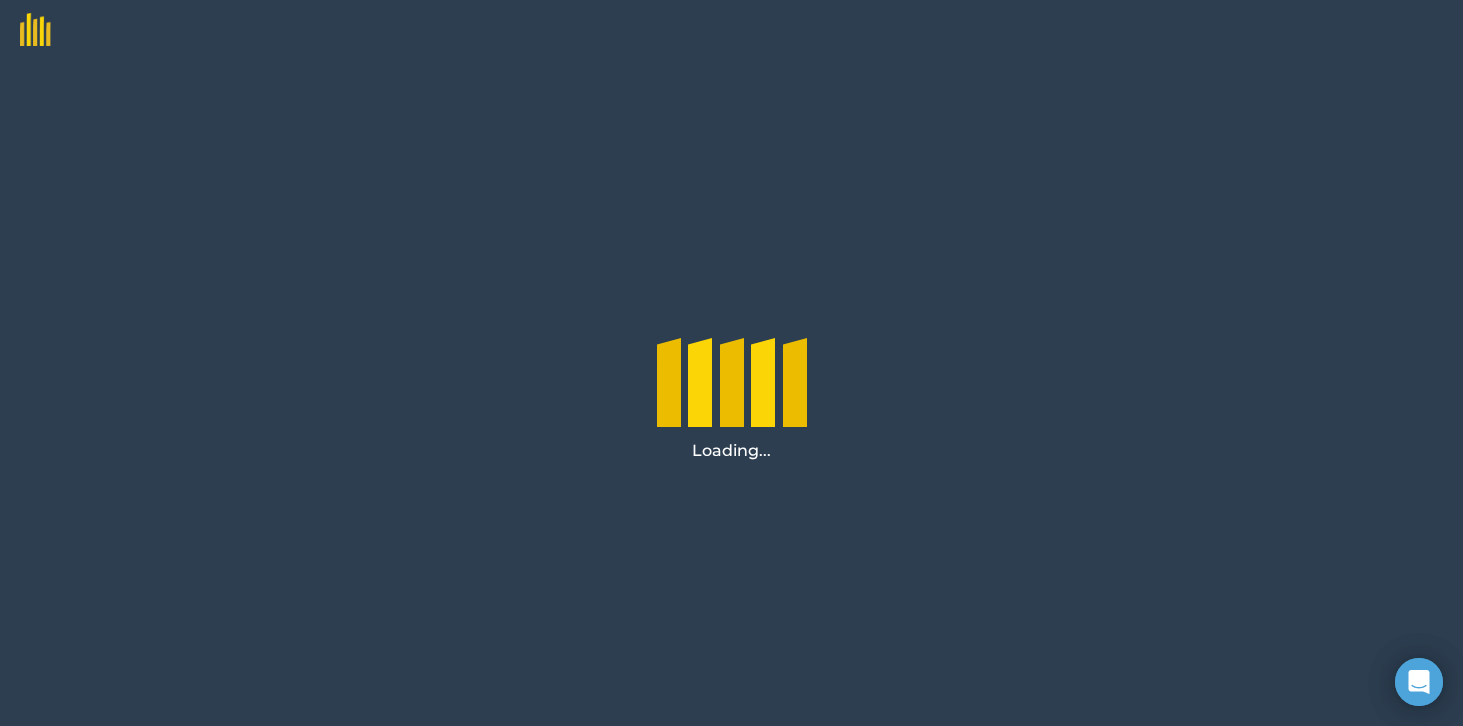 scroll, scrollTop: 0, scrollLeft: 0, axis: both 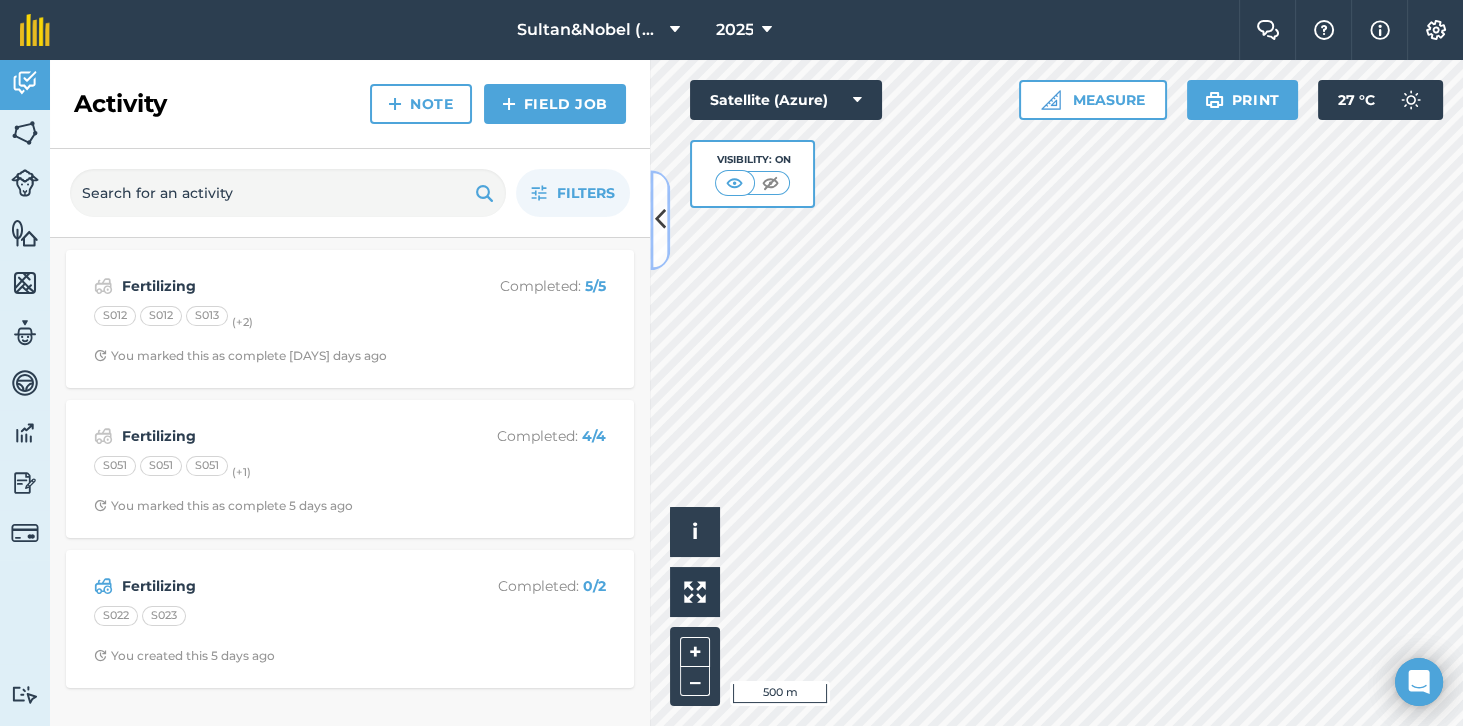 click at bounding box center [660, 220] 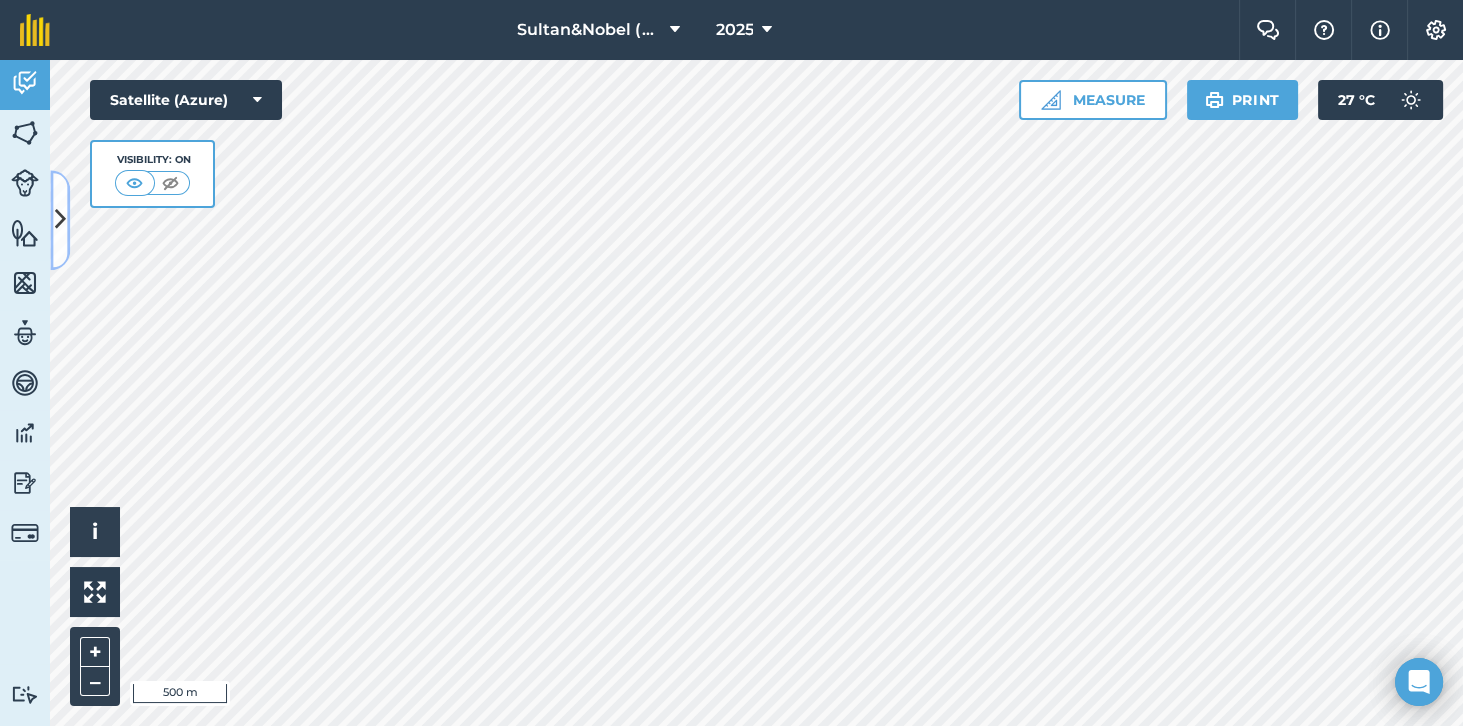 click at bounding box center (60, 220) 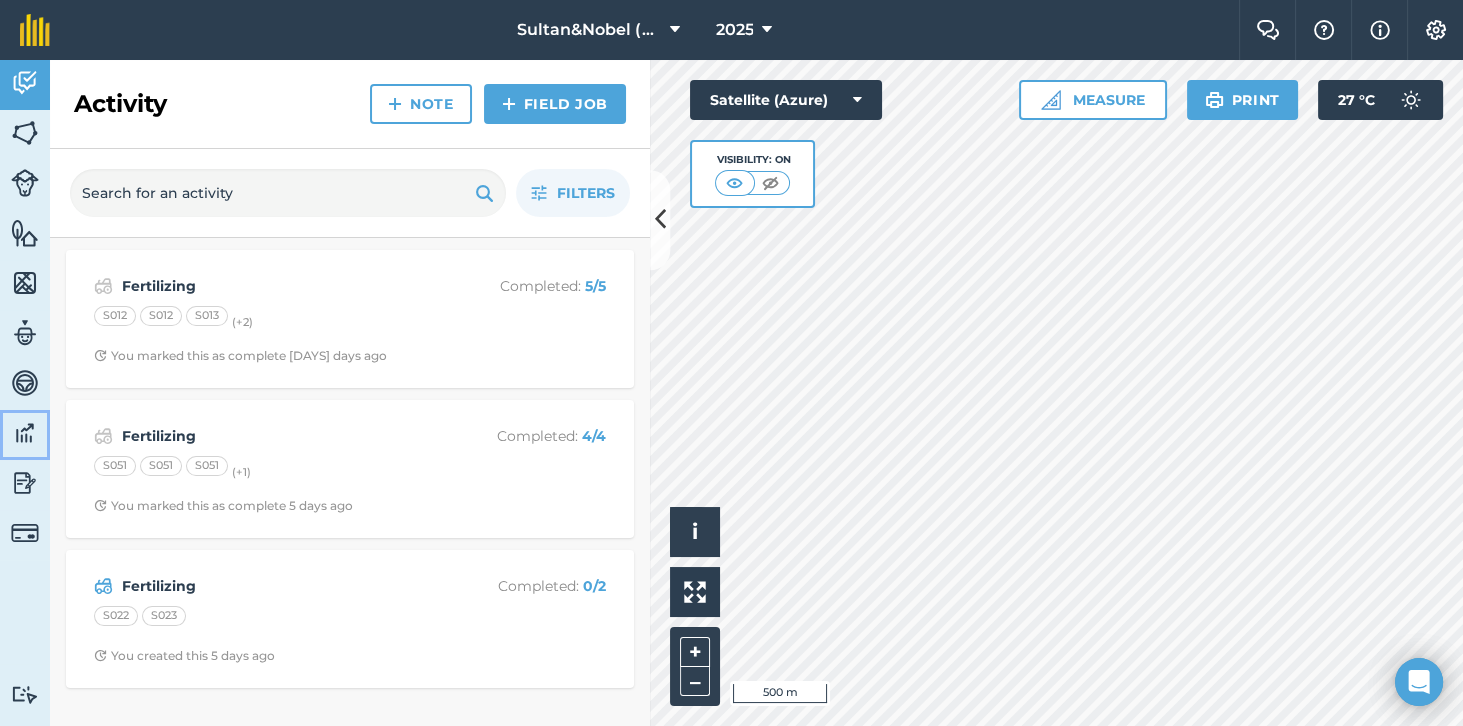 click at bounding box center (25, 433) 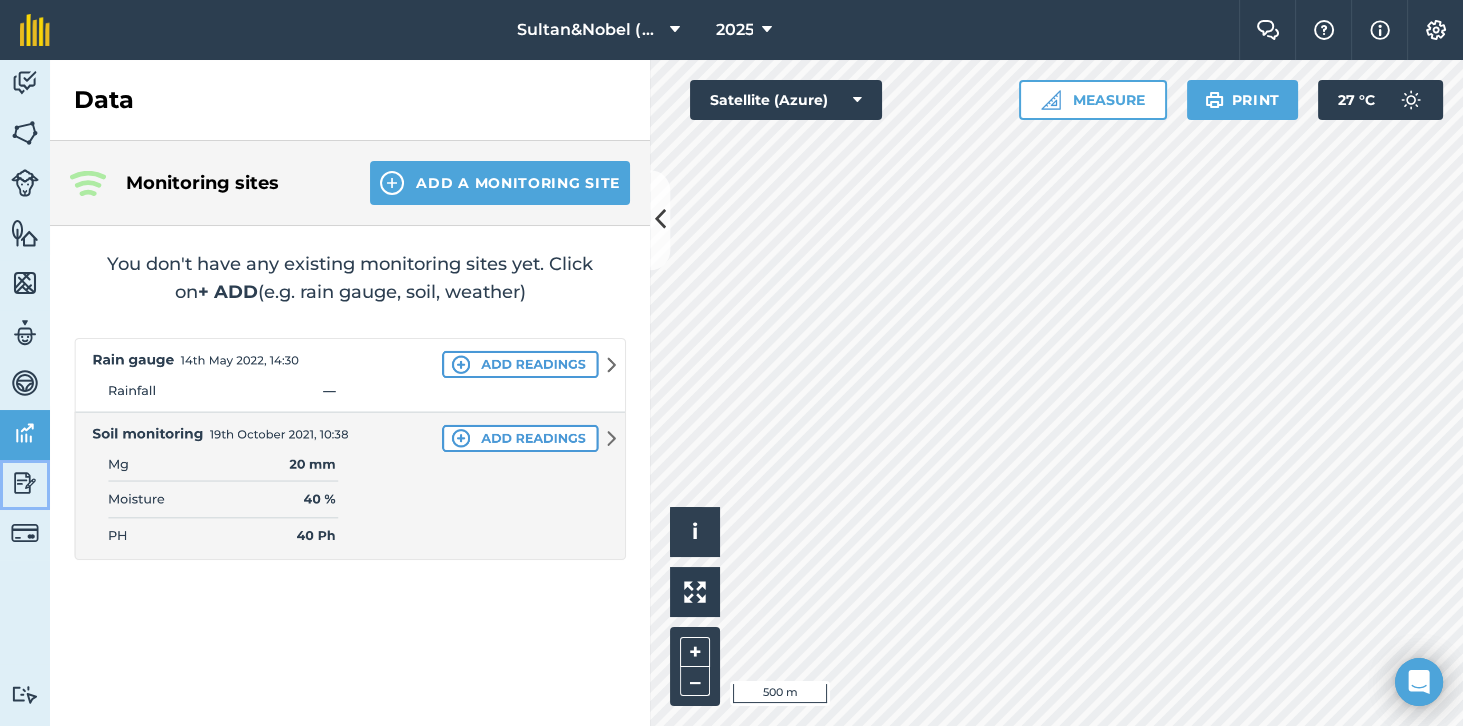 click at bounding box center [25, 483] 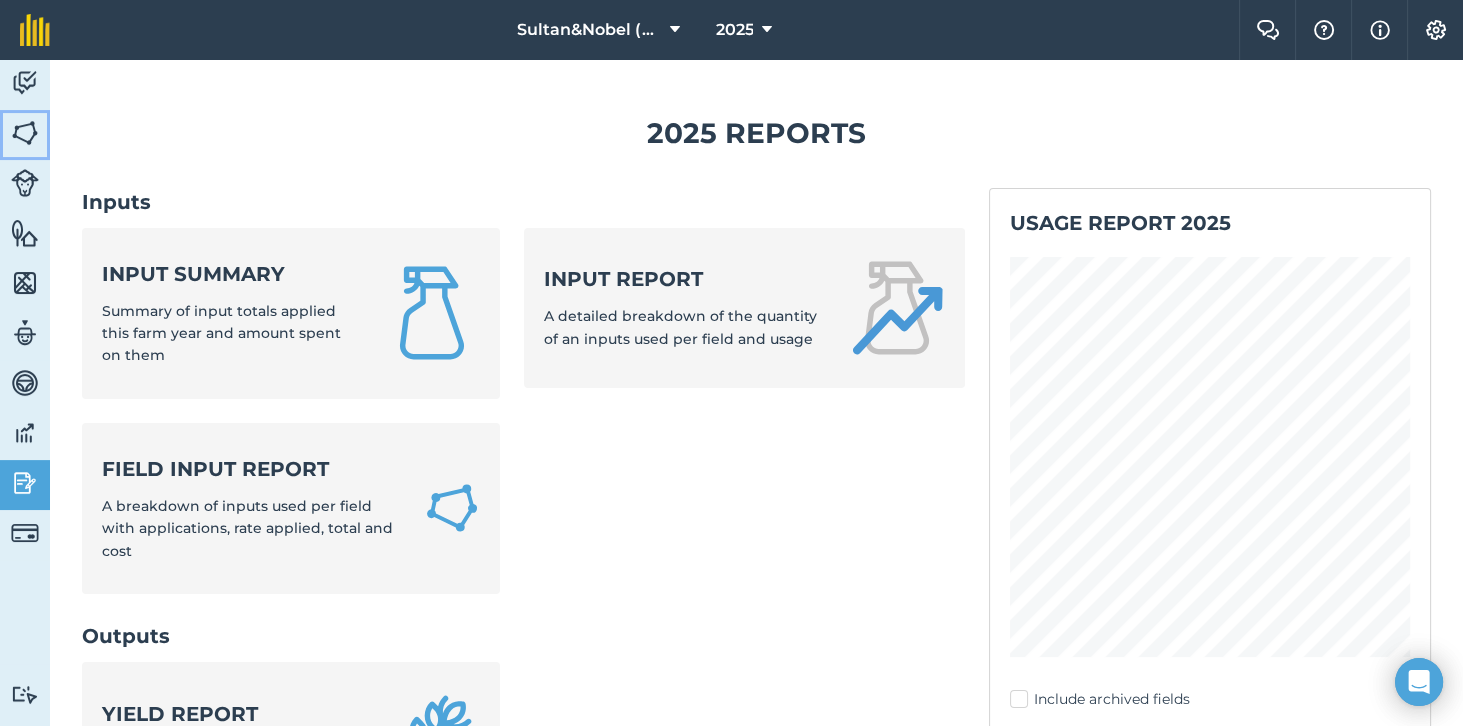 click at bounding box center (25, 133) 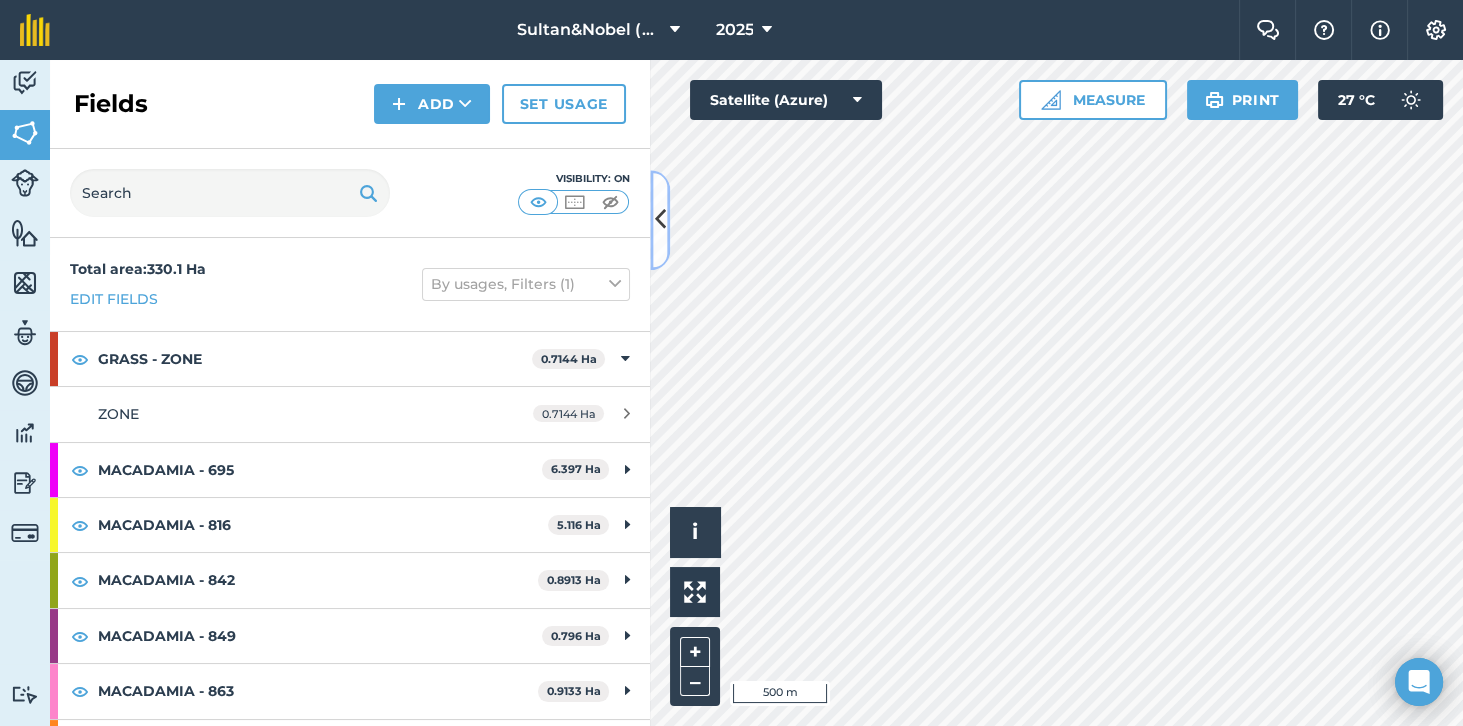 click at bounding box center (660, 220) 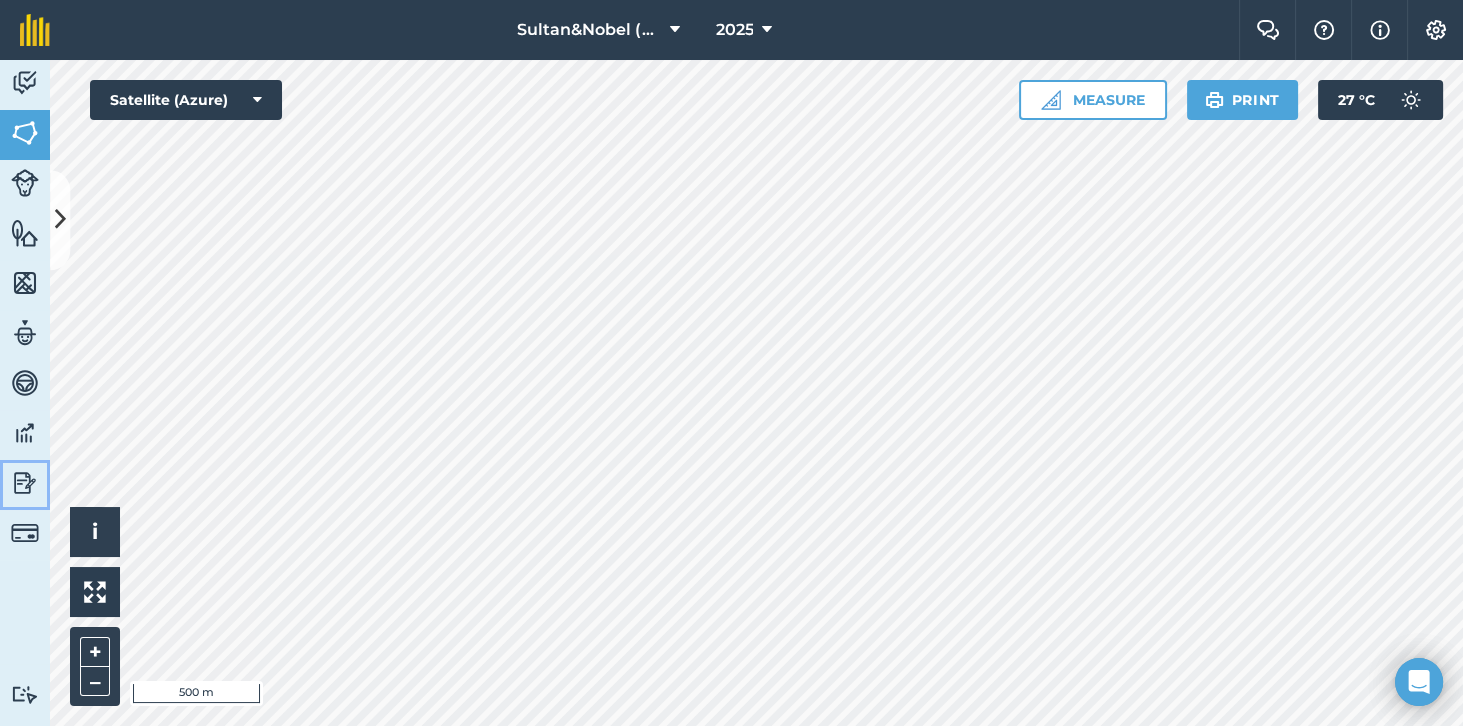 click at bounding box center [25, 483] 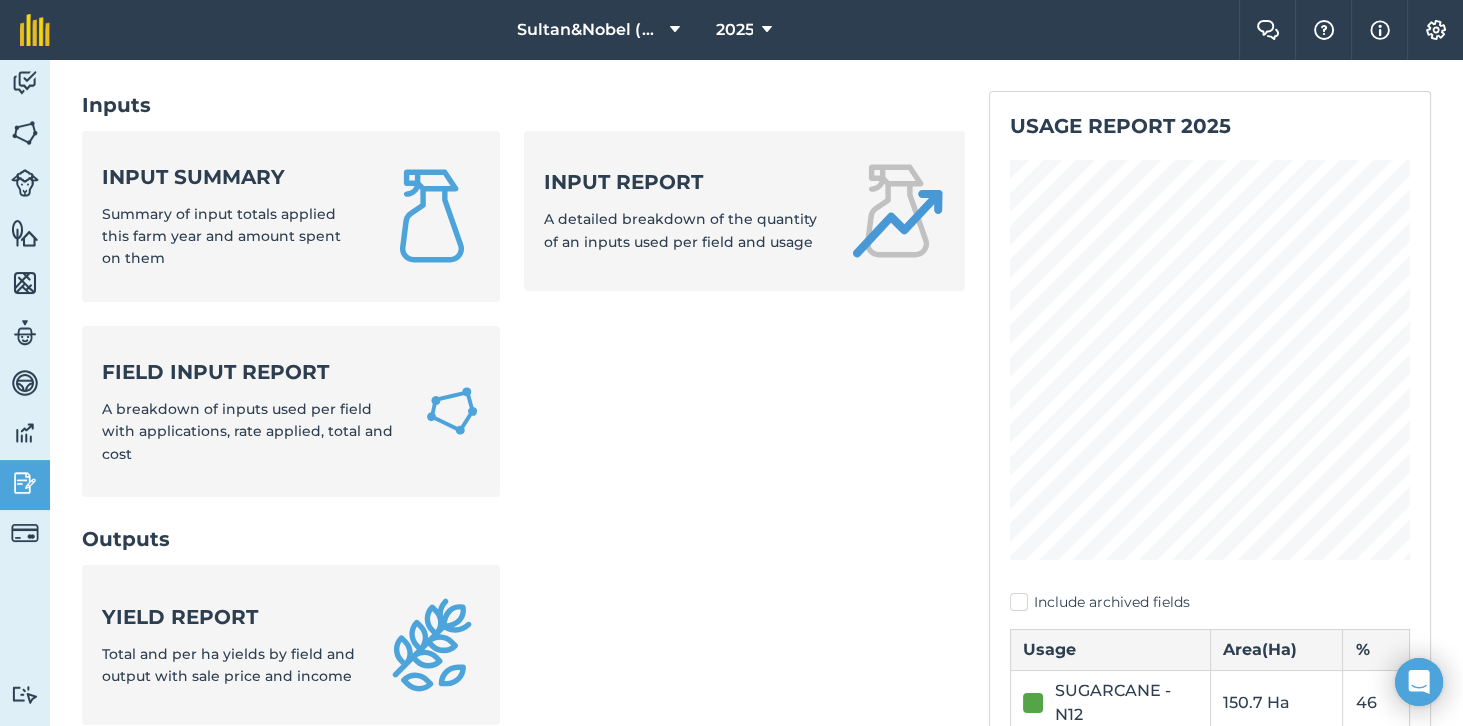 scroll, scrollTop: 70, scrollLeft: 0, axis: vertical 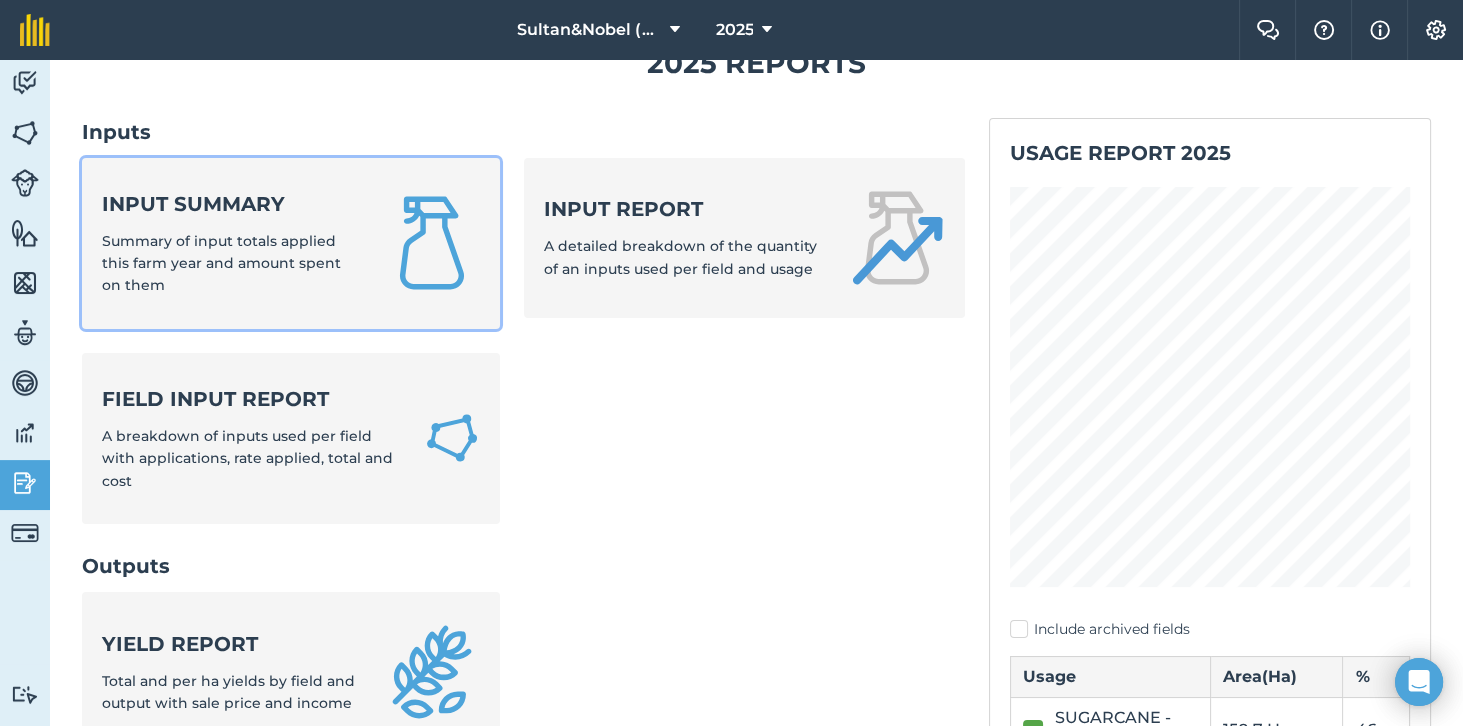 click on "Summary of input totals applied this farm year and amount spent on them" at bounding box center [221, 263] 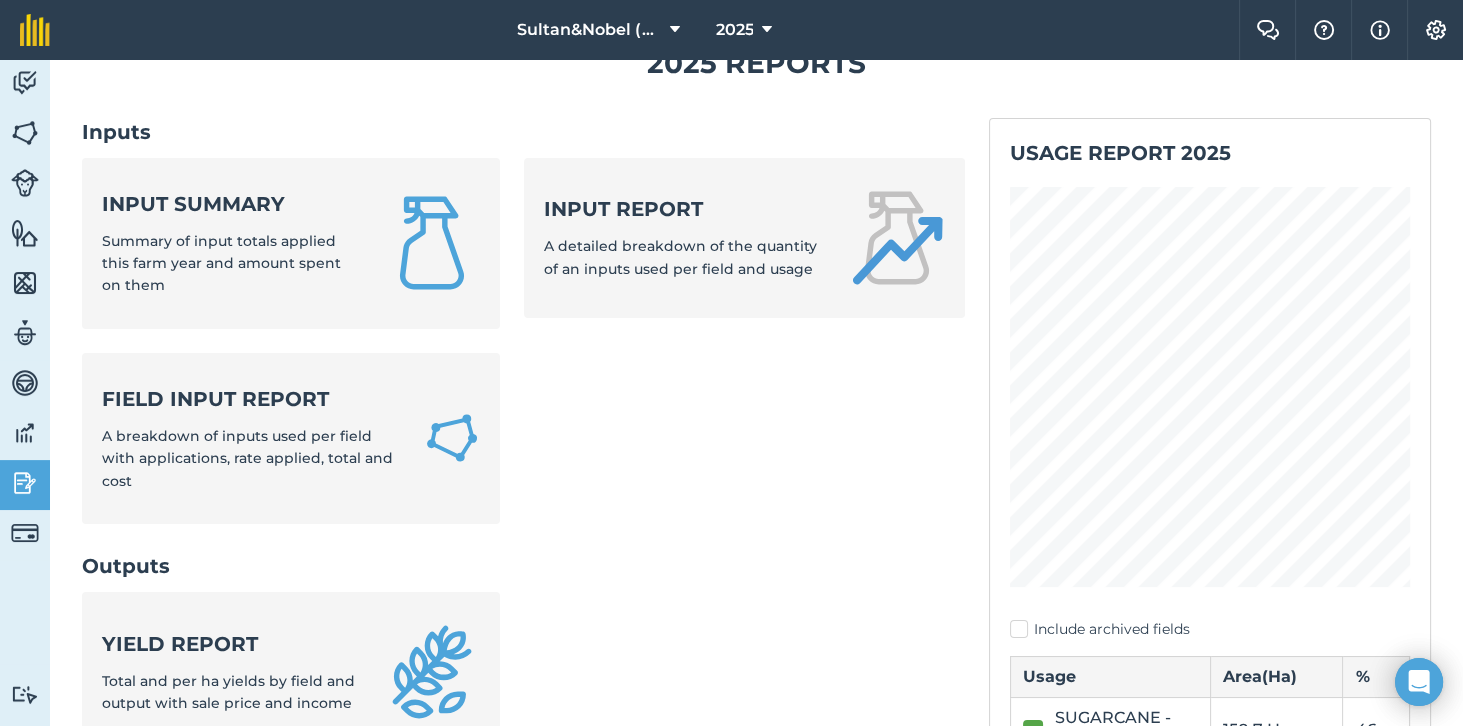 scroll, scrollTop: 0, scrollLeft: 0, axis: both 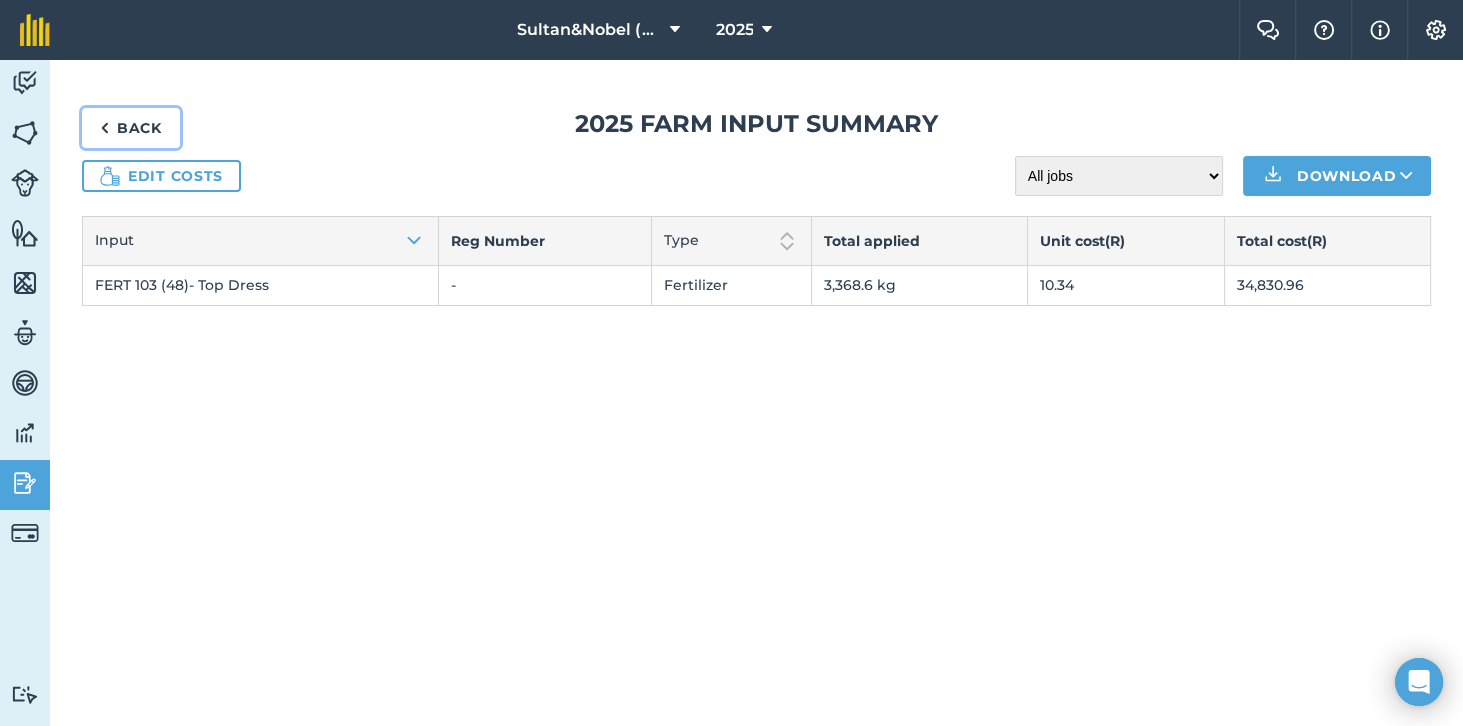 click on "Back" at bounding box center [131, 128] 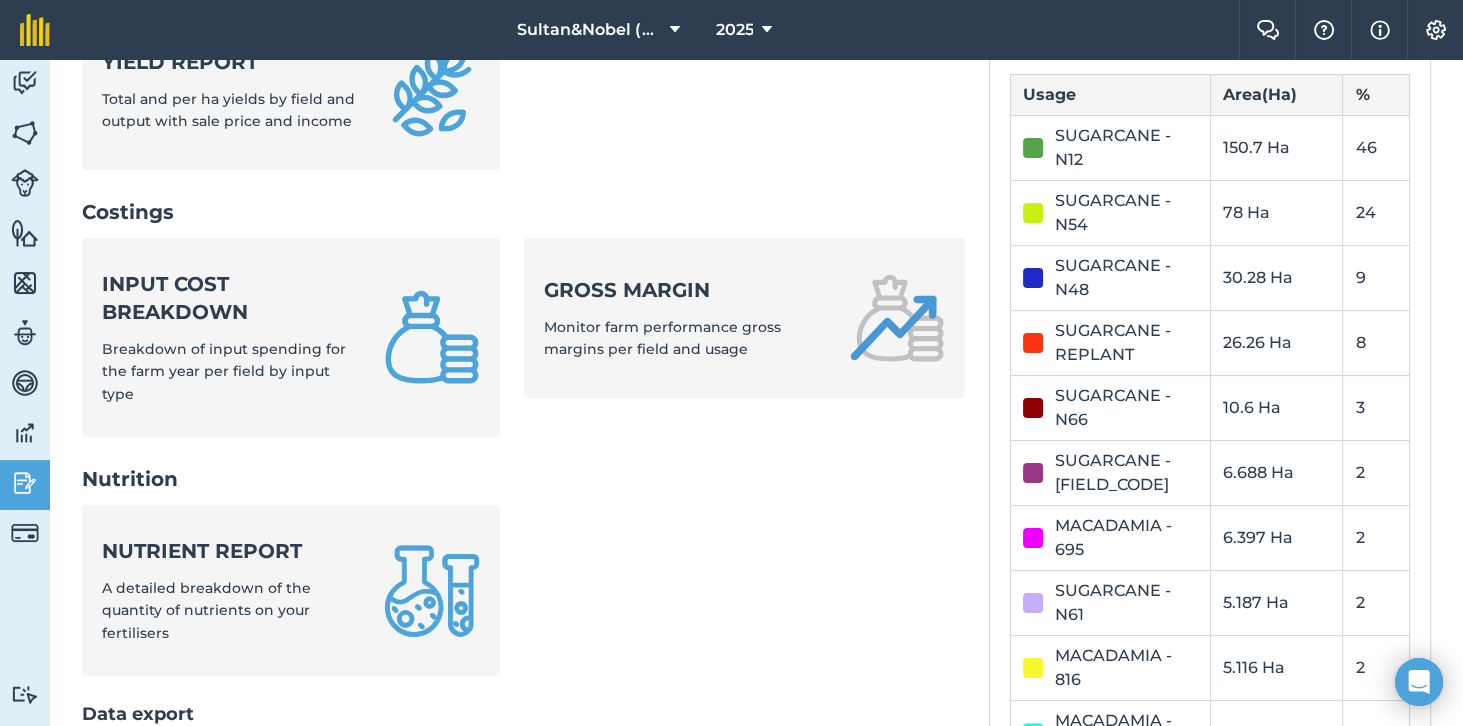 scroll, scrollTop: 660, scrollLeft: 0, axis: vertical 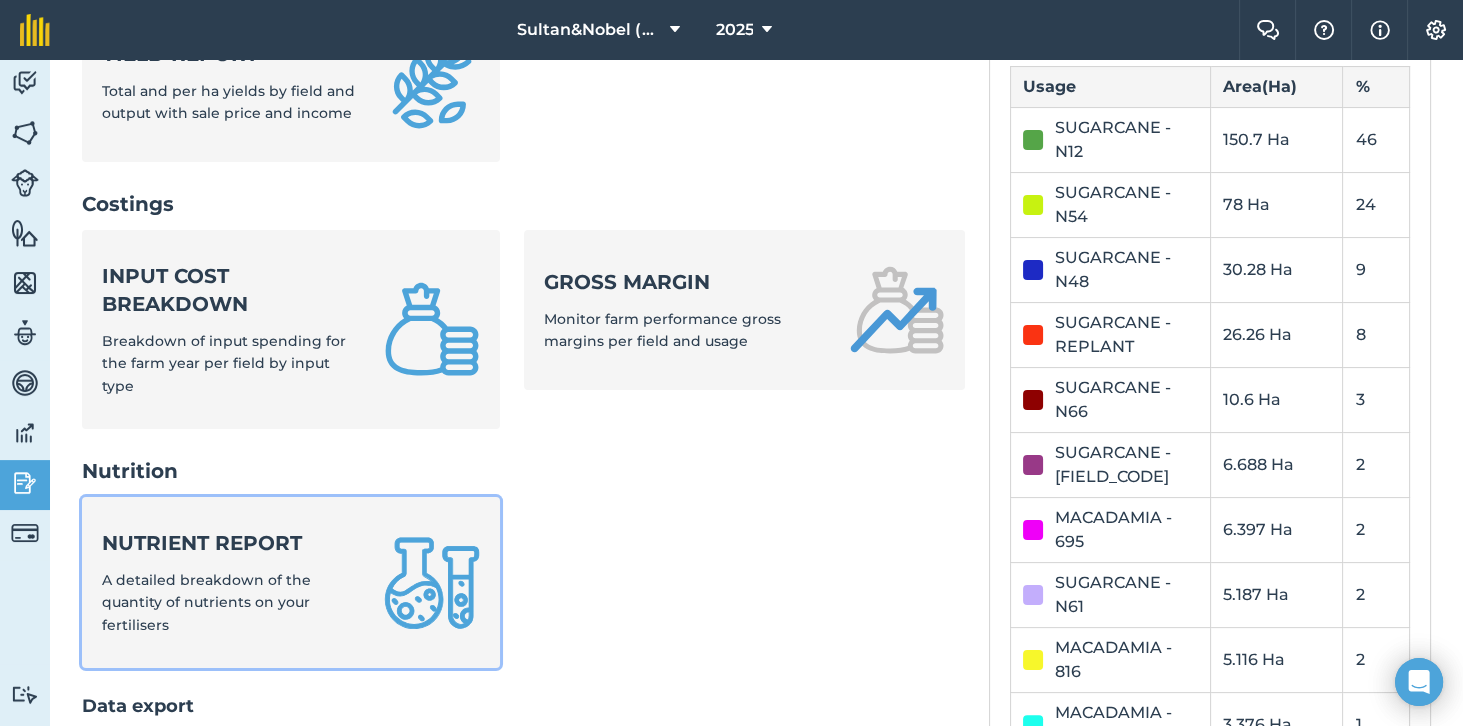 click on "A detailed breakdown of the quantity of nutrients on your fertilisers" at bounding box center (206, 602) 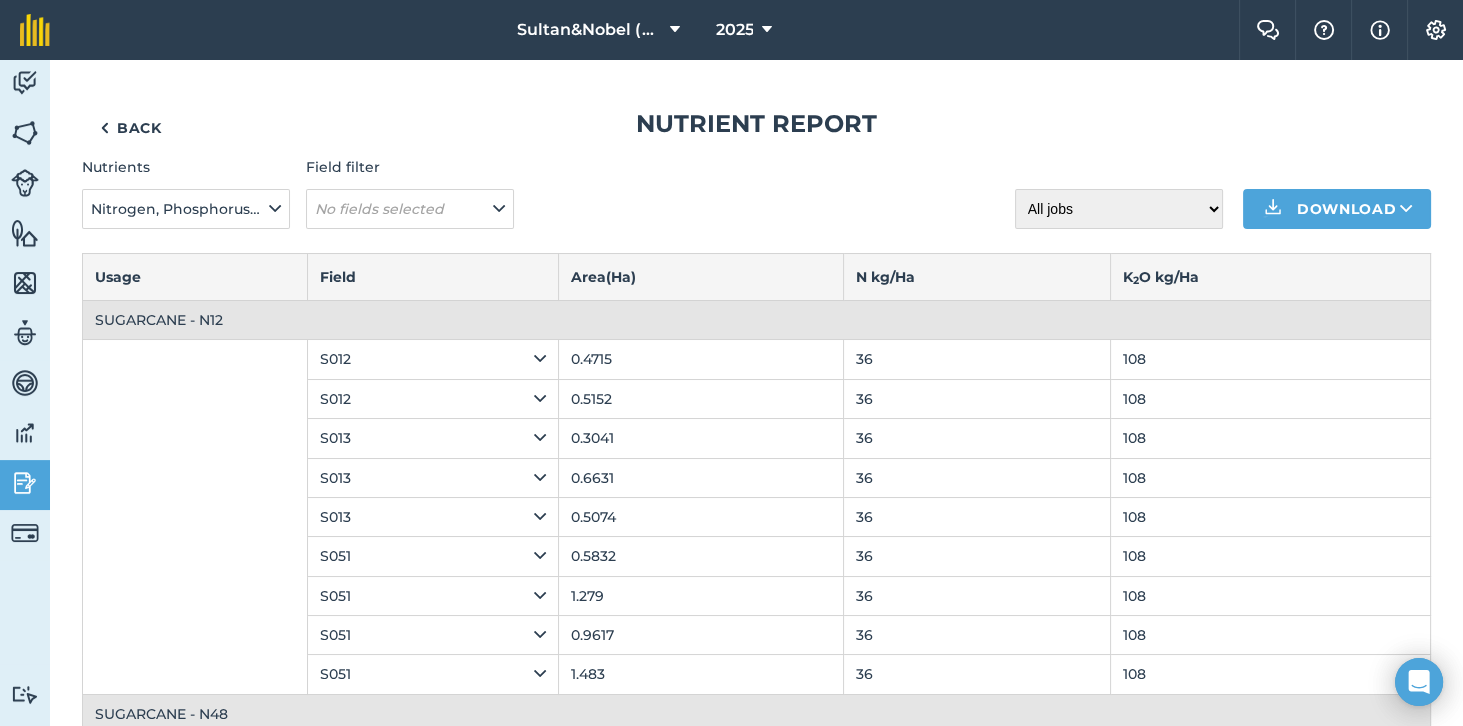scroll, scrollTop: 16, scrollLeft: 0, axis: vertical 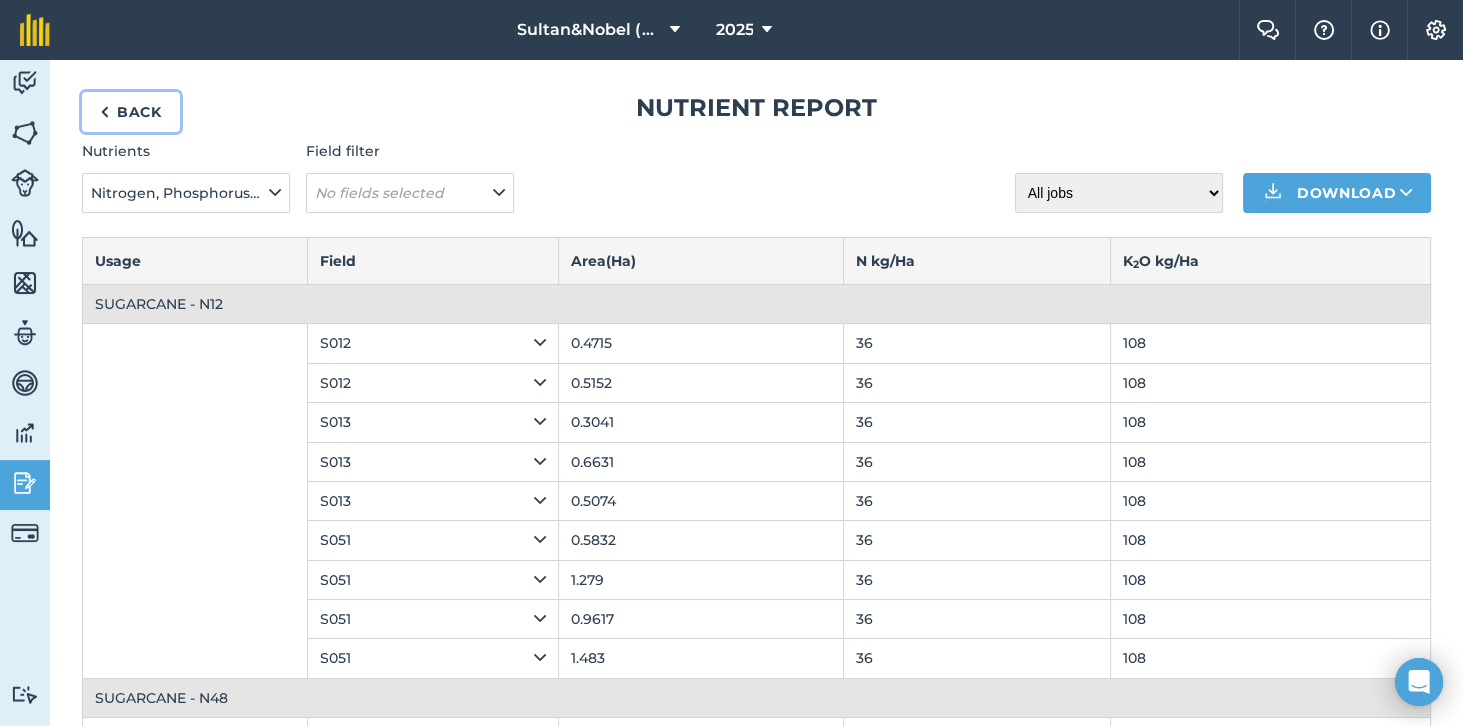 click on "Back" at bounding box center (131, 112) 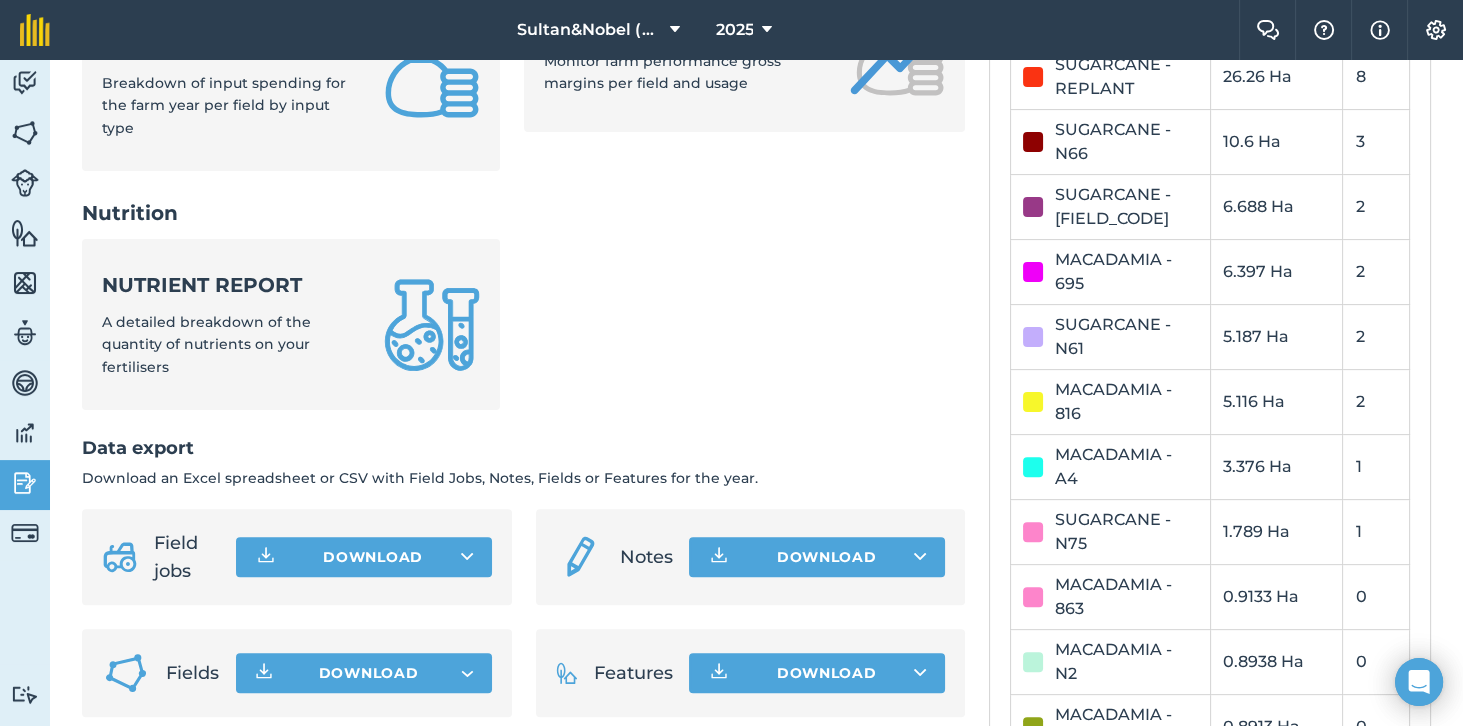 scroll, scrollTop: 920, scrollLeft: 0, axis: vertical 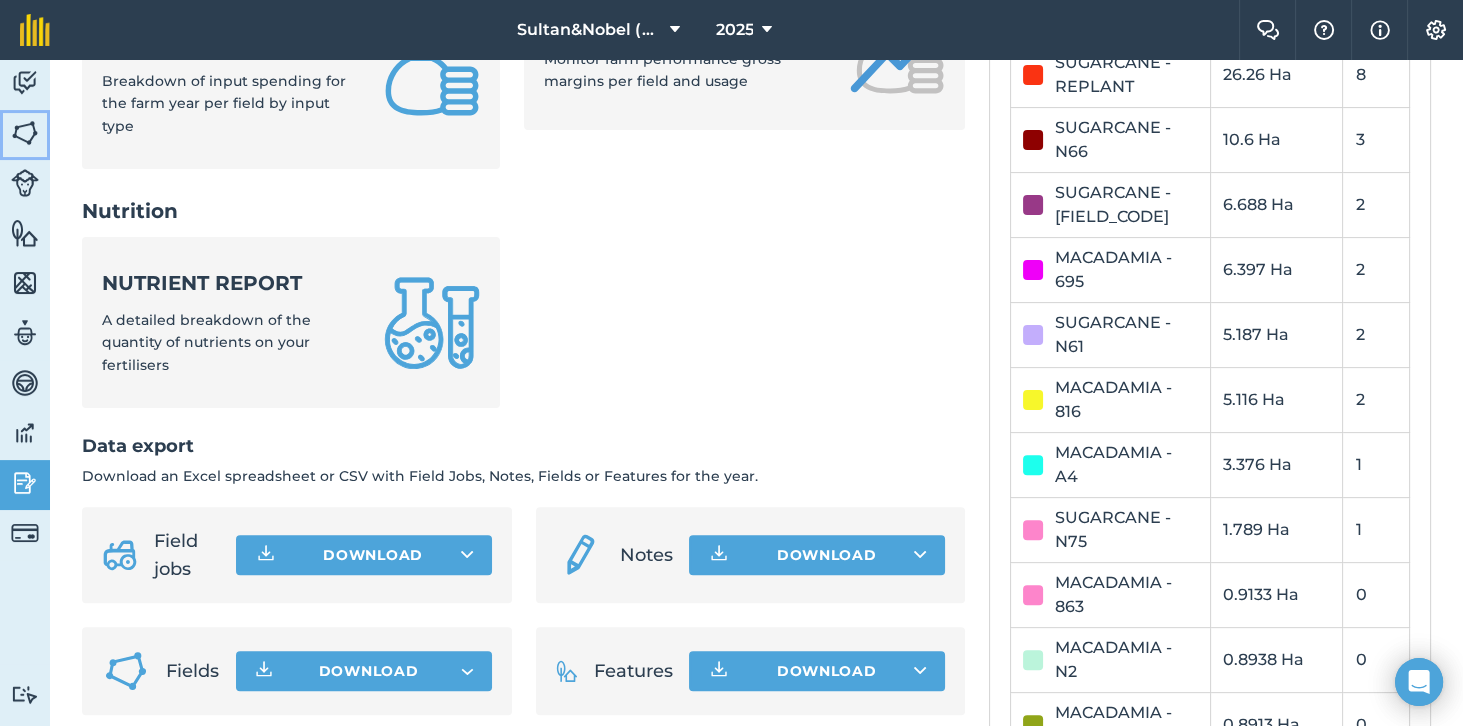 click at bounding box center [25, 133] 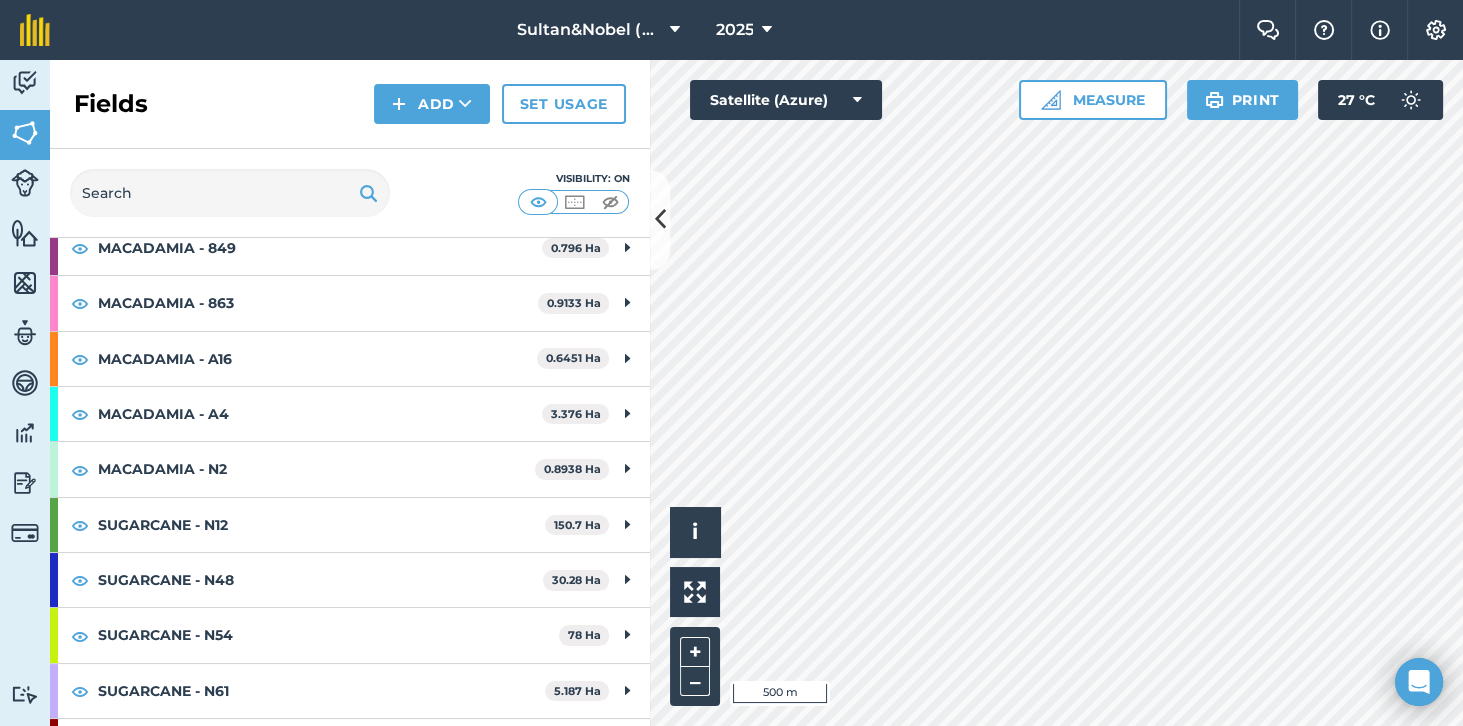 scroll, scrollTop: 433, scrollLeft: 0, axis: vertical 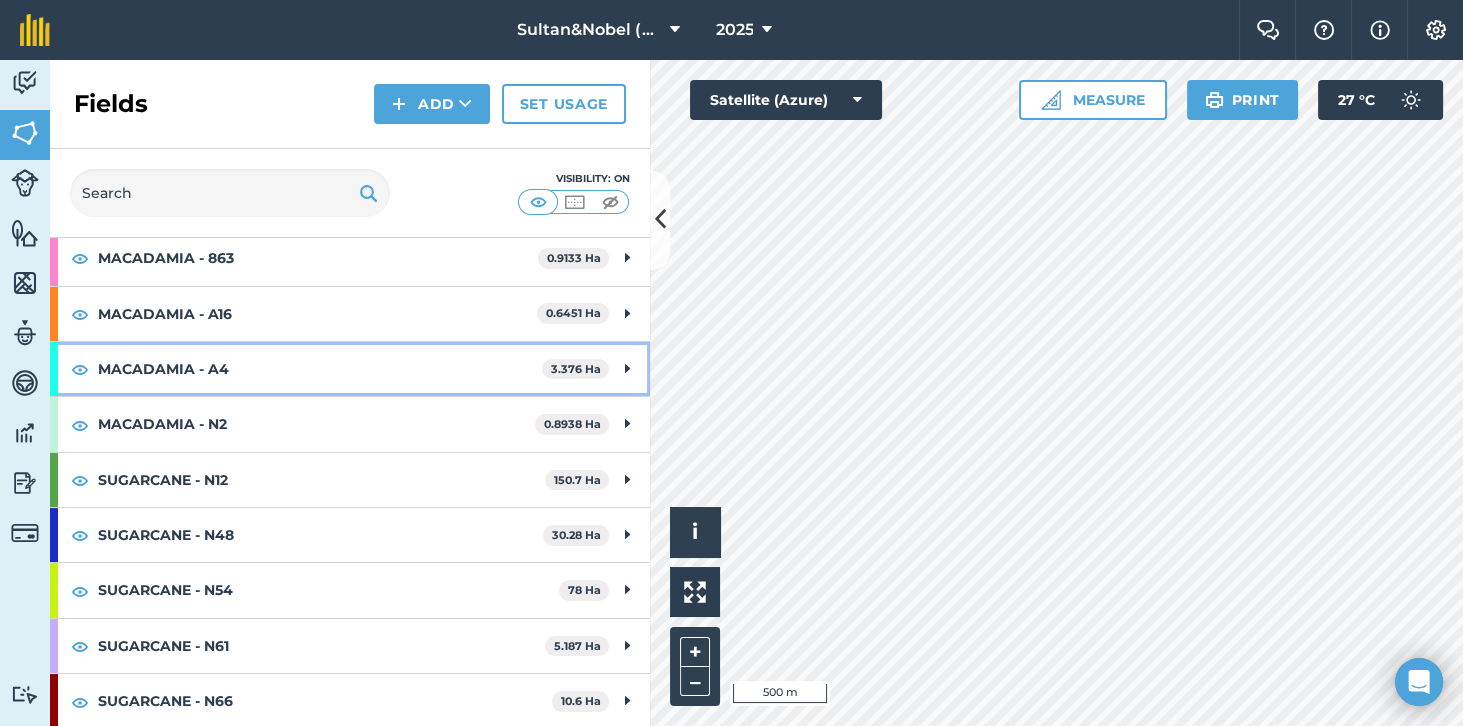 click on "MACADAMIA - A4" at bounding box center [320, 369] 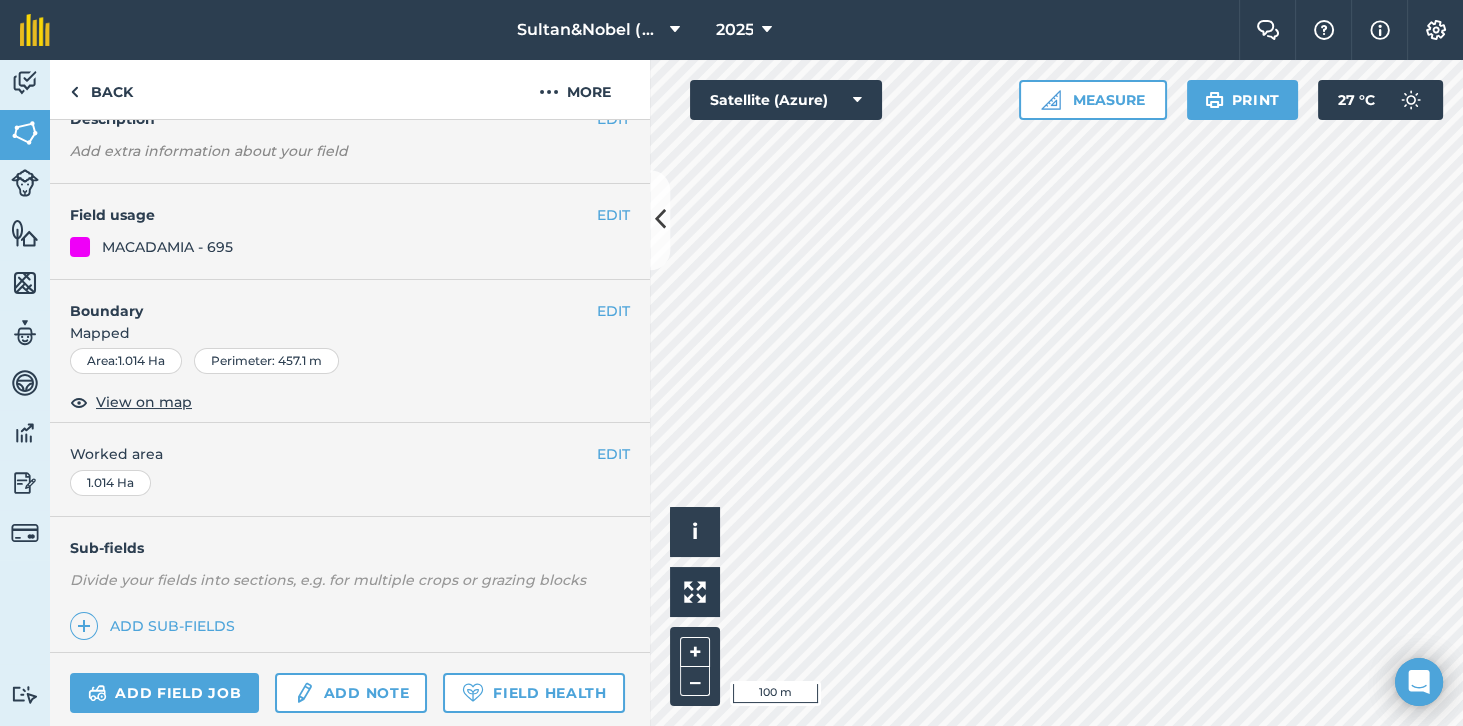 scroll, scrollTop: 113, scrollLeft: 0, axis: vertical 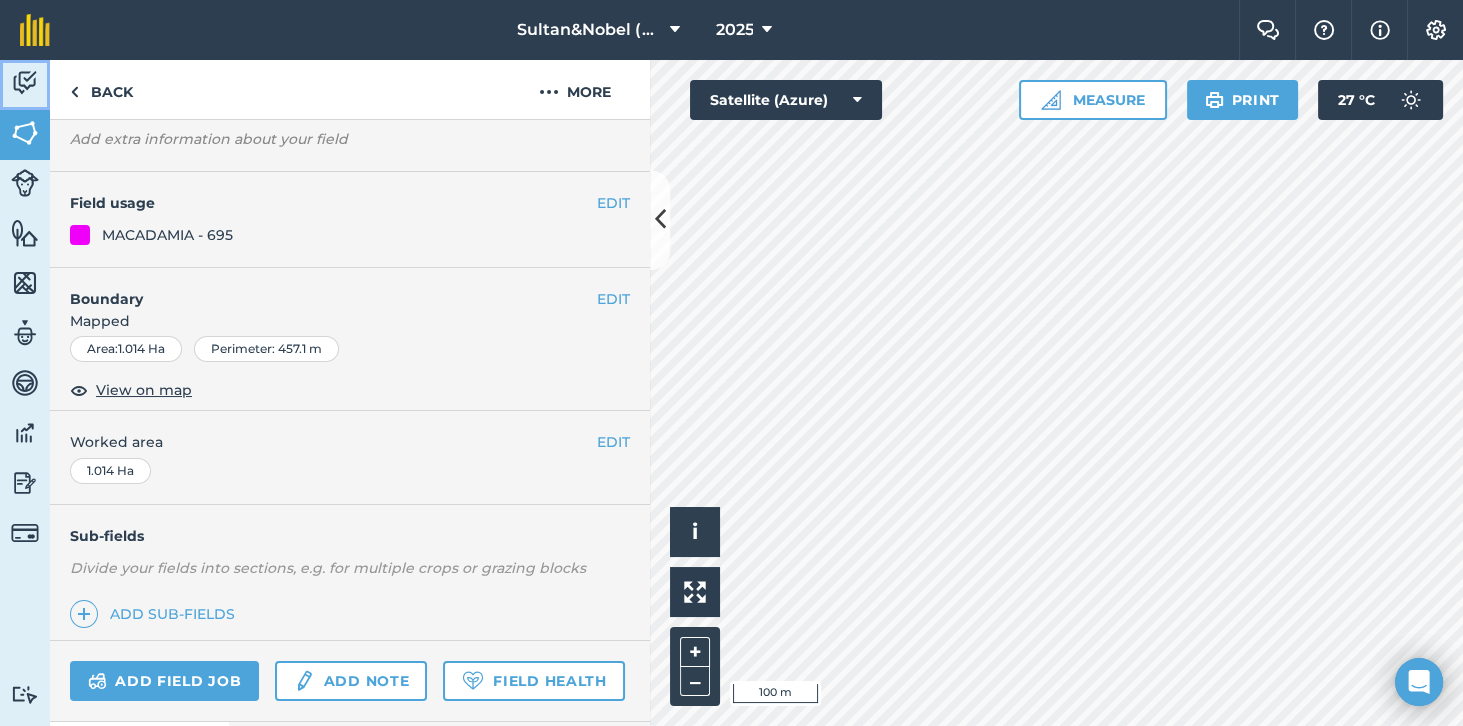 click at bounding box center [25, 83] 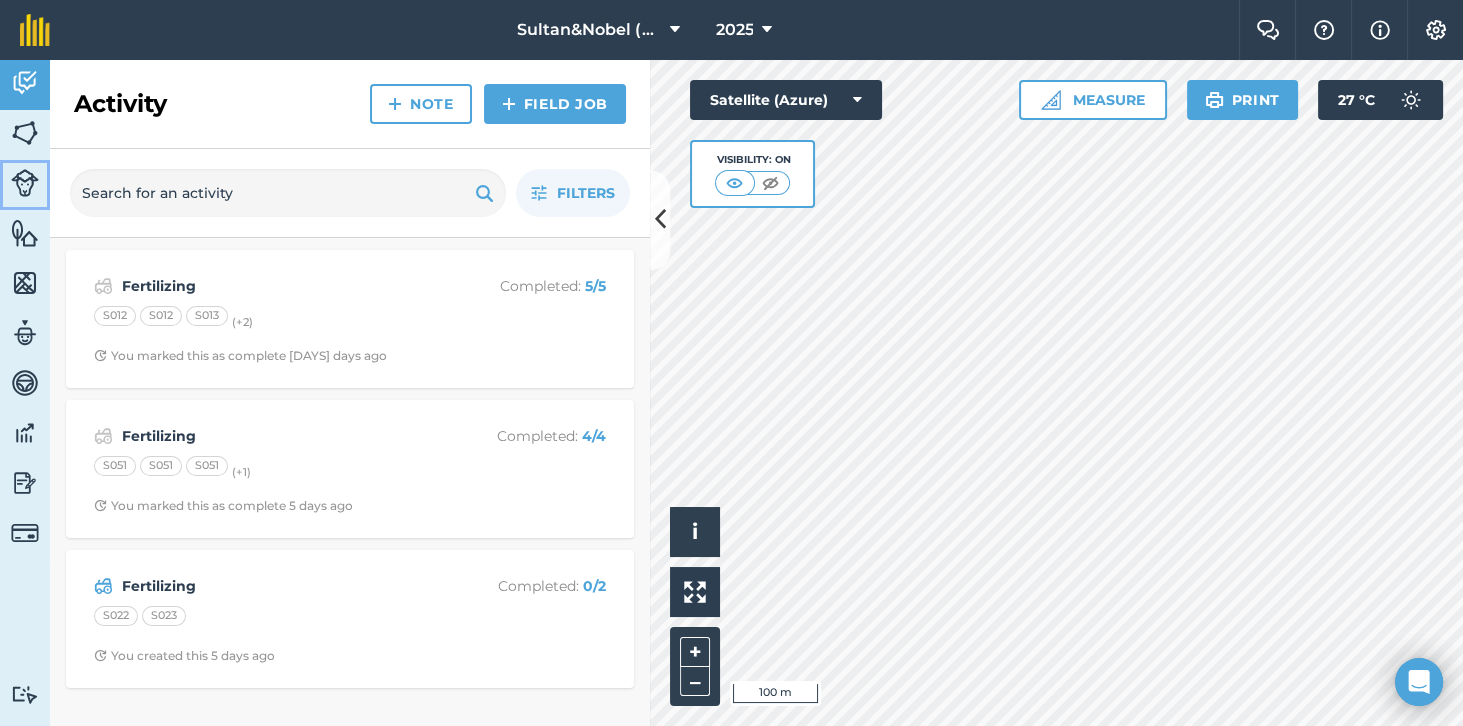 click at bounding box center [25, 183] 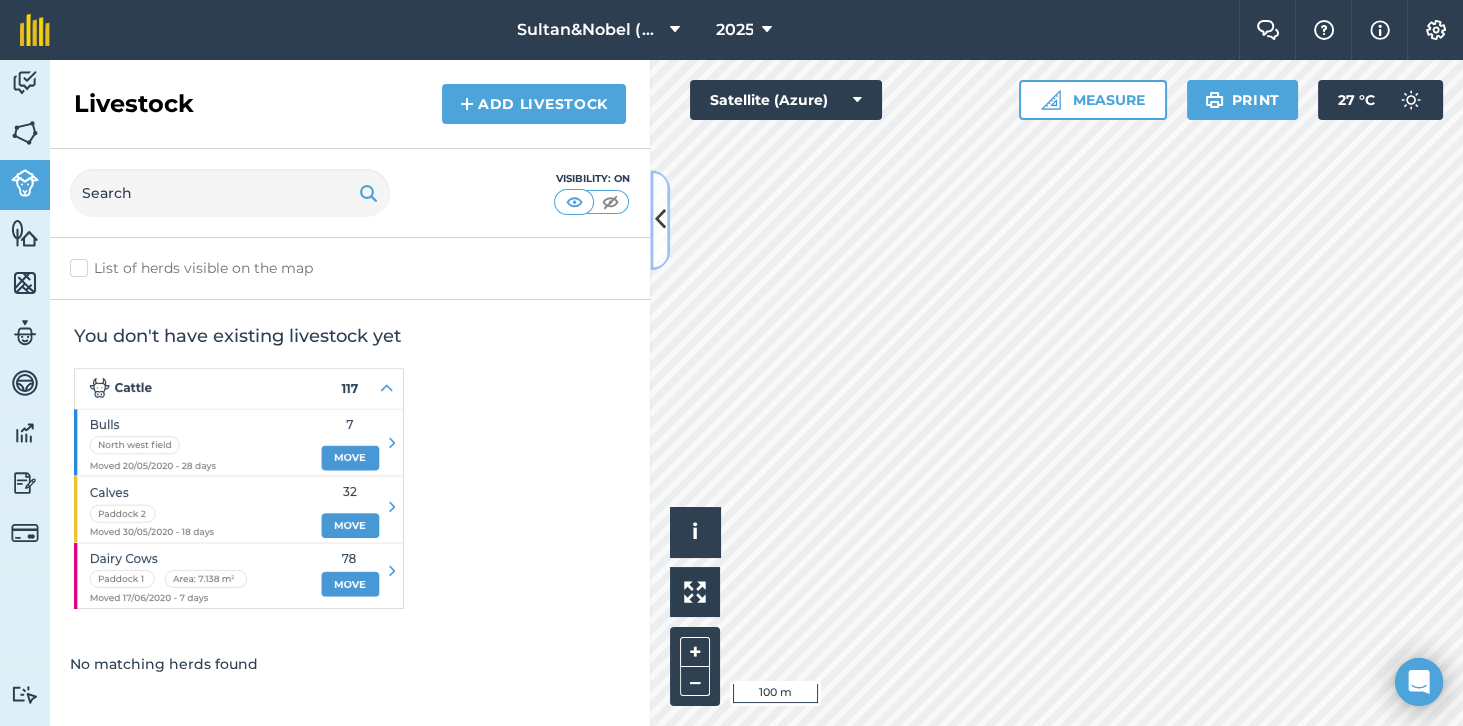 click at bounding box center (660, 220) 